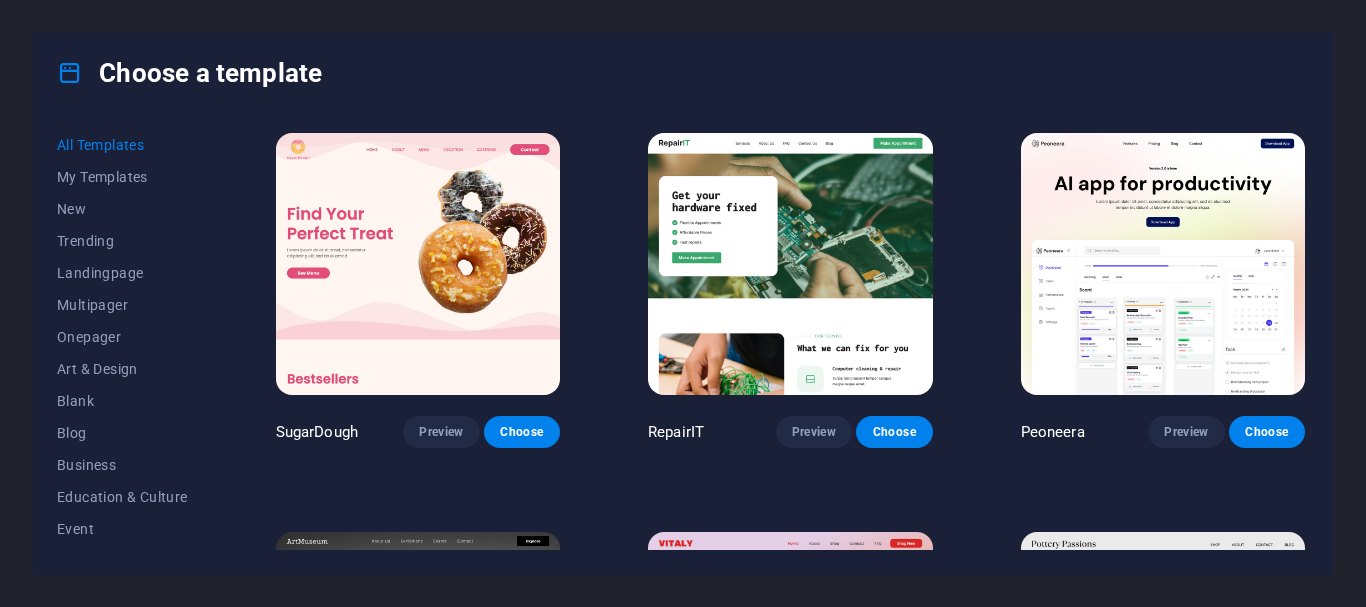 scroll, scrollTop: 0, scrollLeft: 0, axis: both 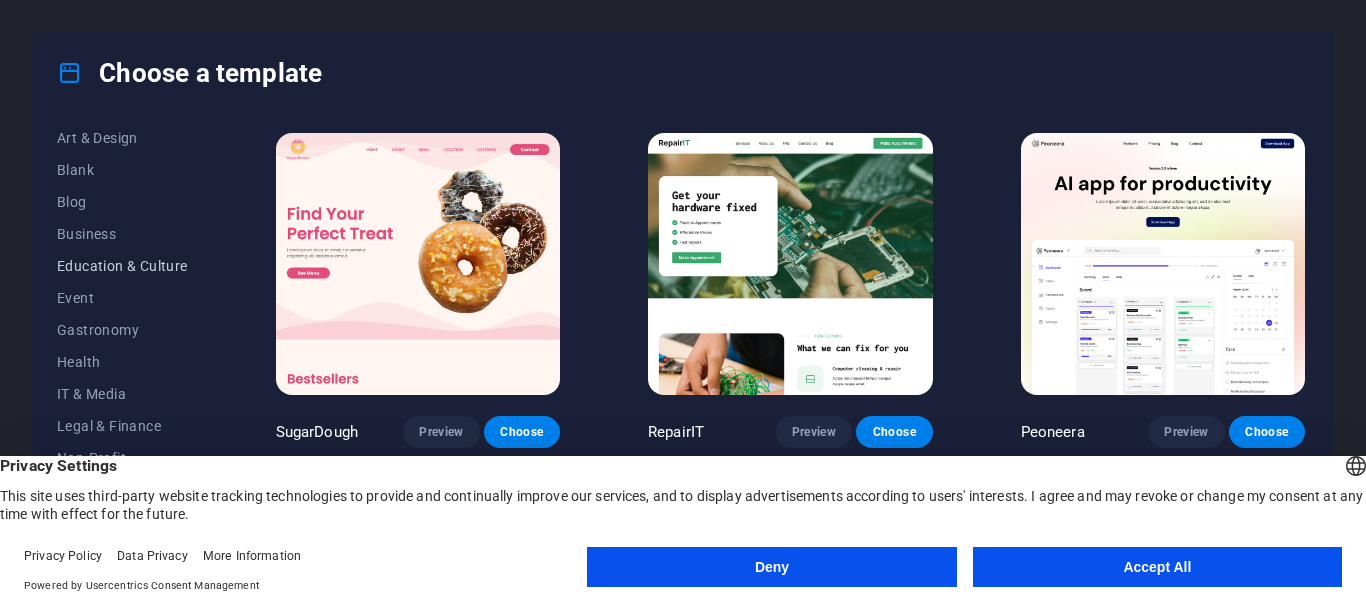 click on "Education & Culture" at bounding box center [122, 266] 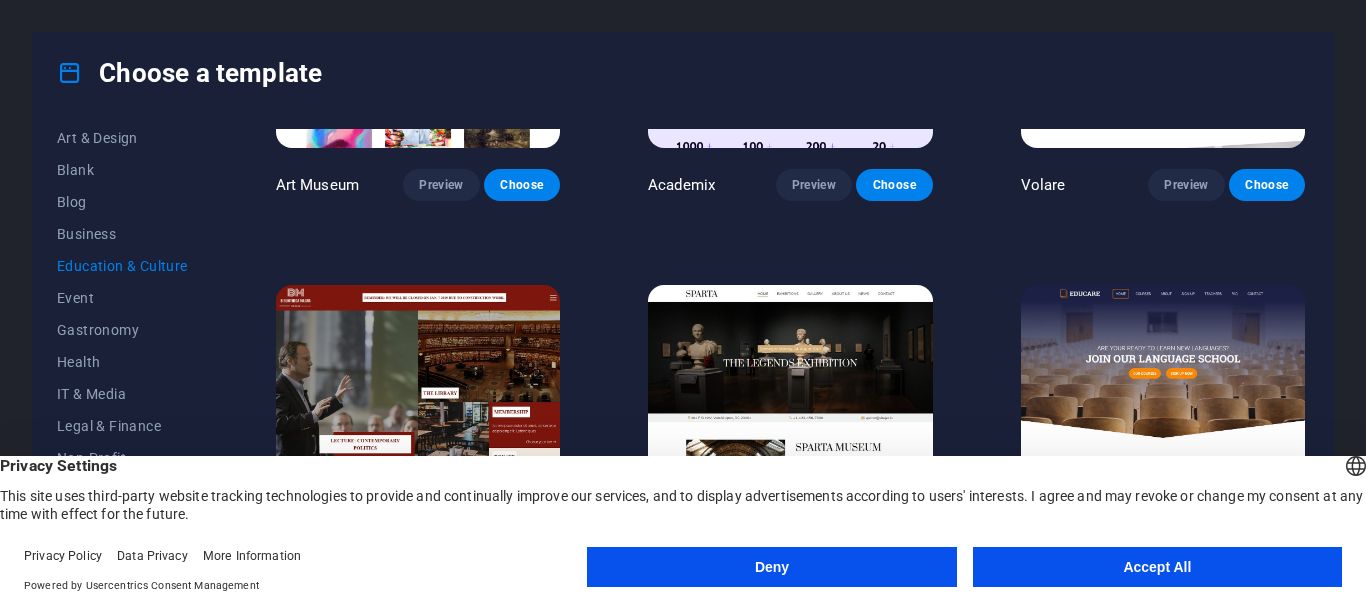 scroll, scrollTop: 251, scrollLeft: 0, axis: vertical 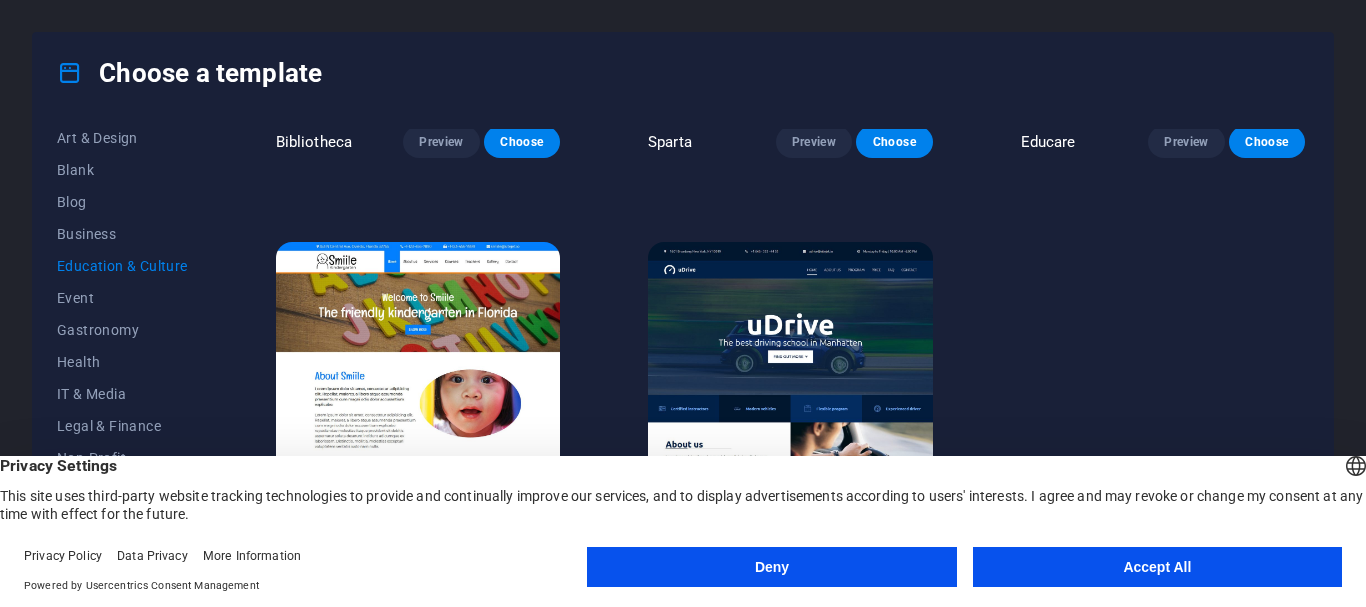click on "Accept All" at bounding box center (1157, 567) 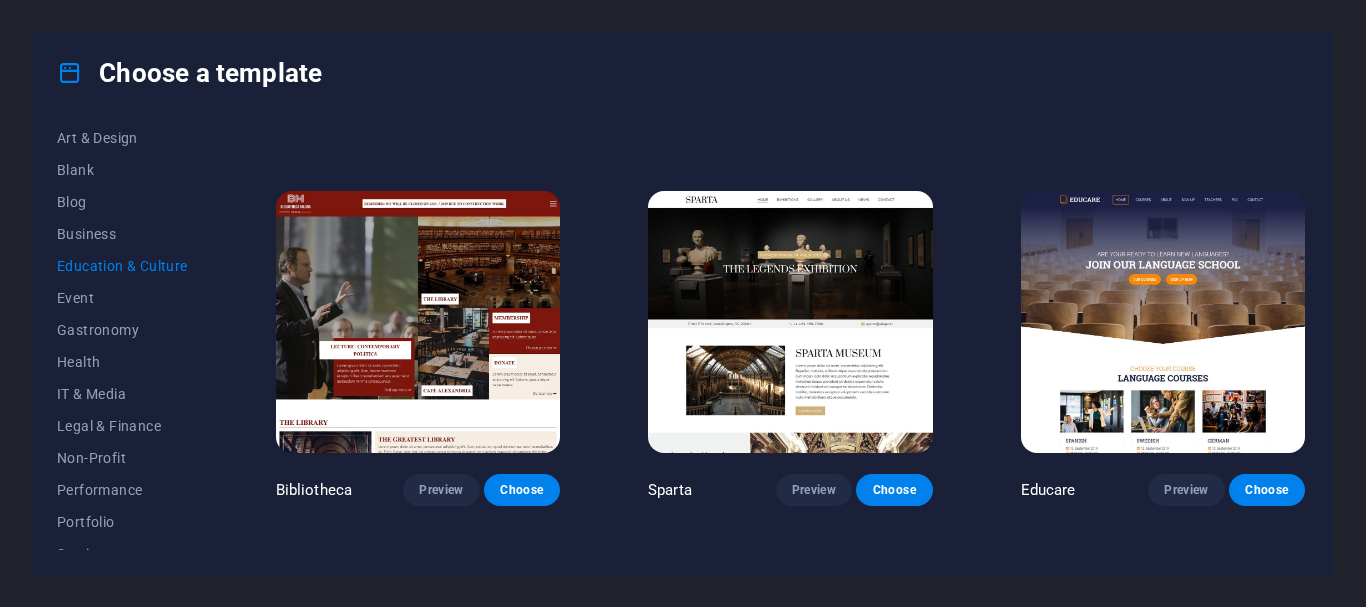 scroll, scrollTop: 338, scrollLeft: 0, axis: vertical 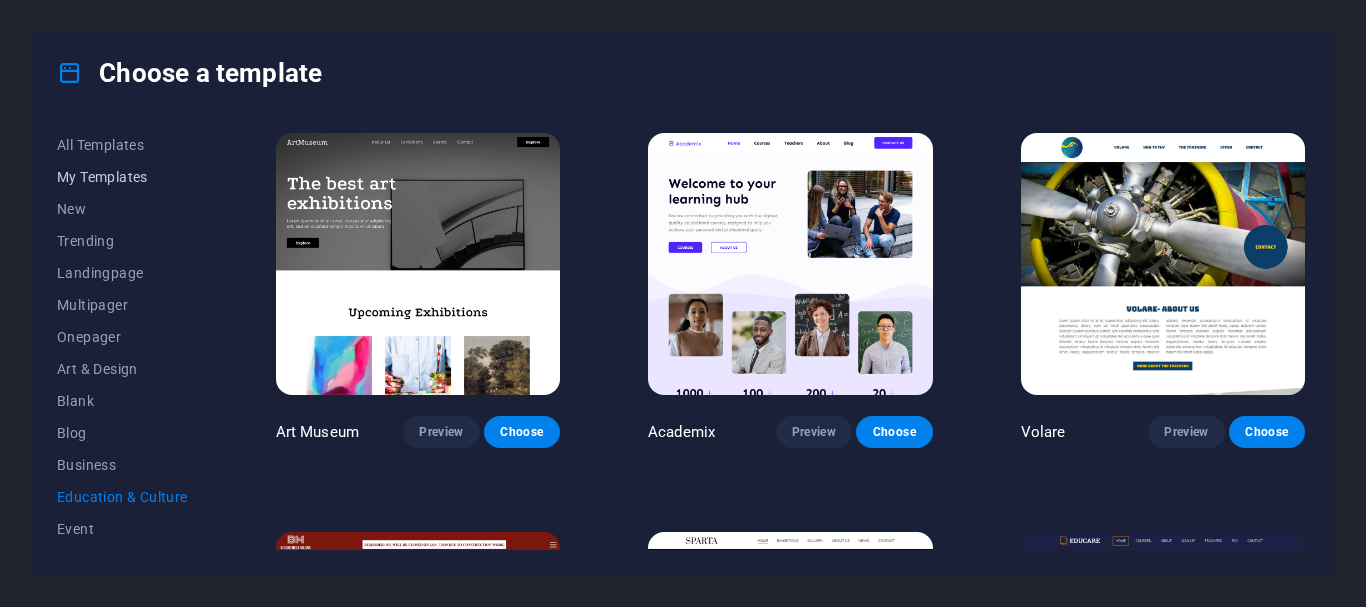 click on "My Templates" at bounding box center (122, 177) 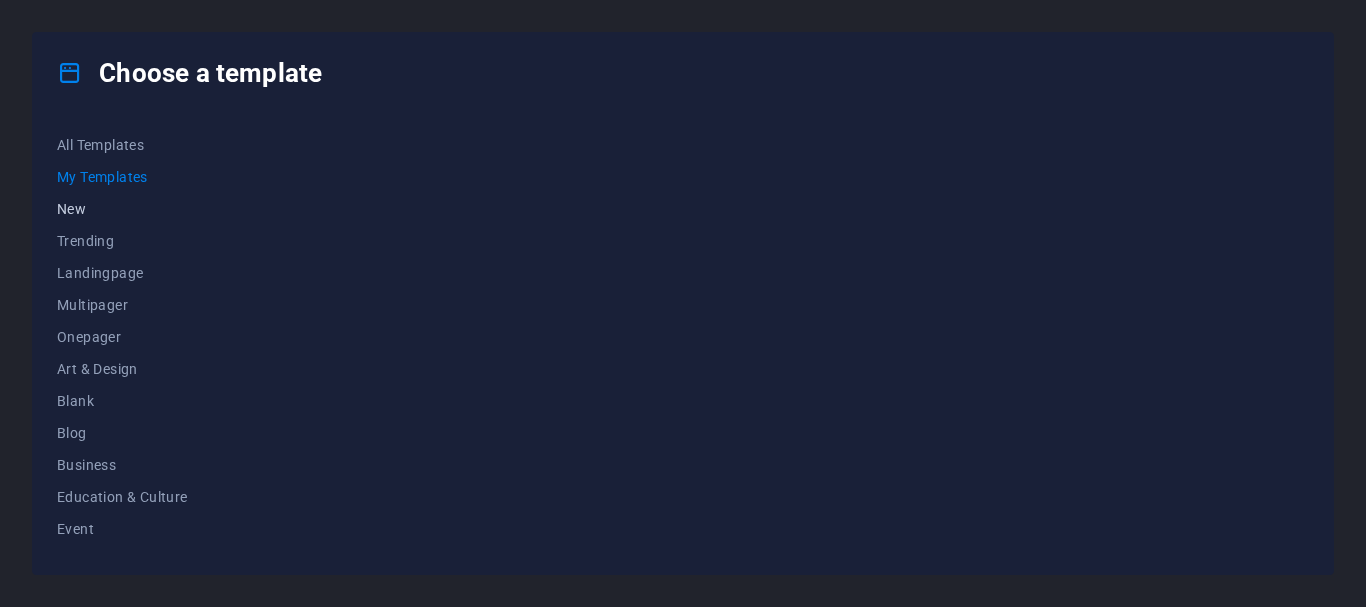 click on "New" at bounding box center (122, 209) 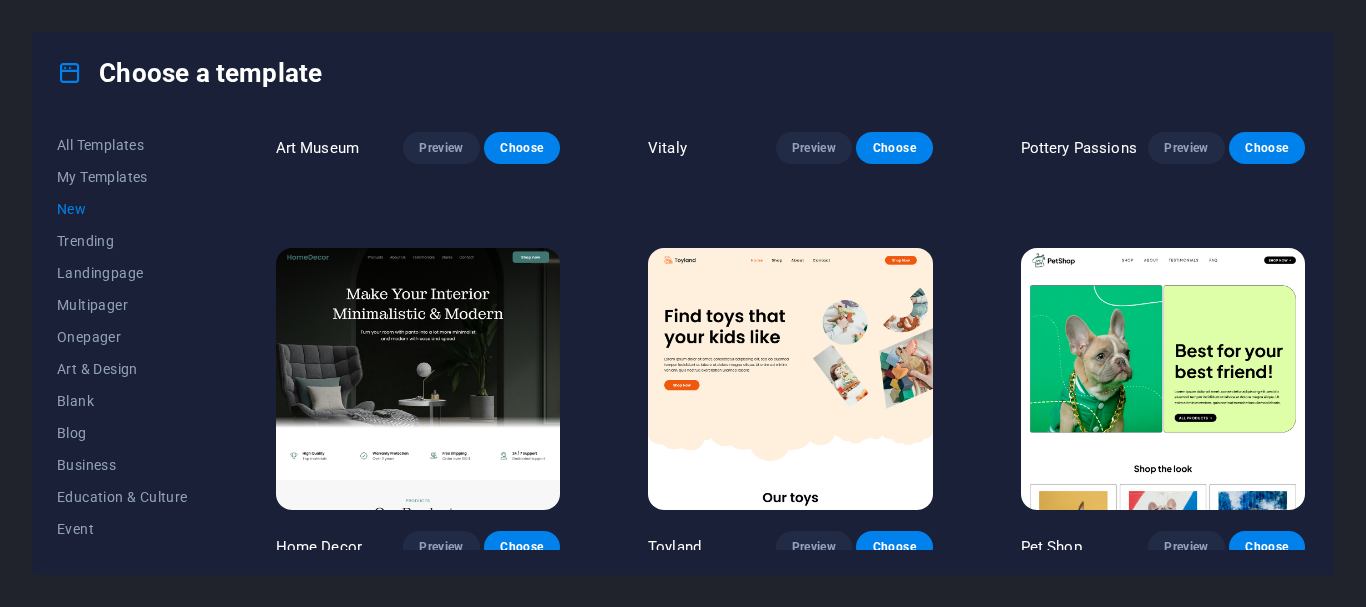 scroll, scrollTop: 705, scrollLeft: 0, axis: vertical 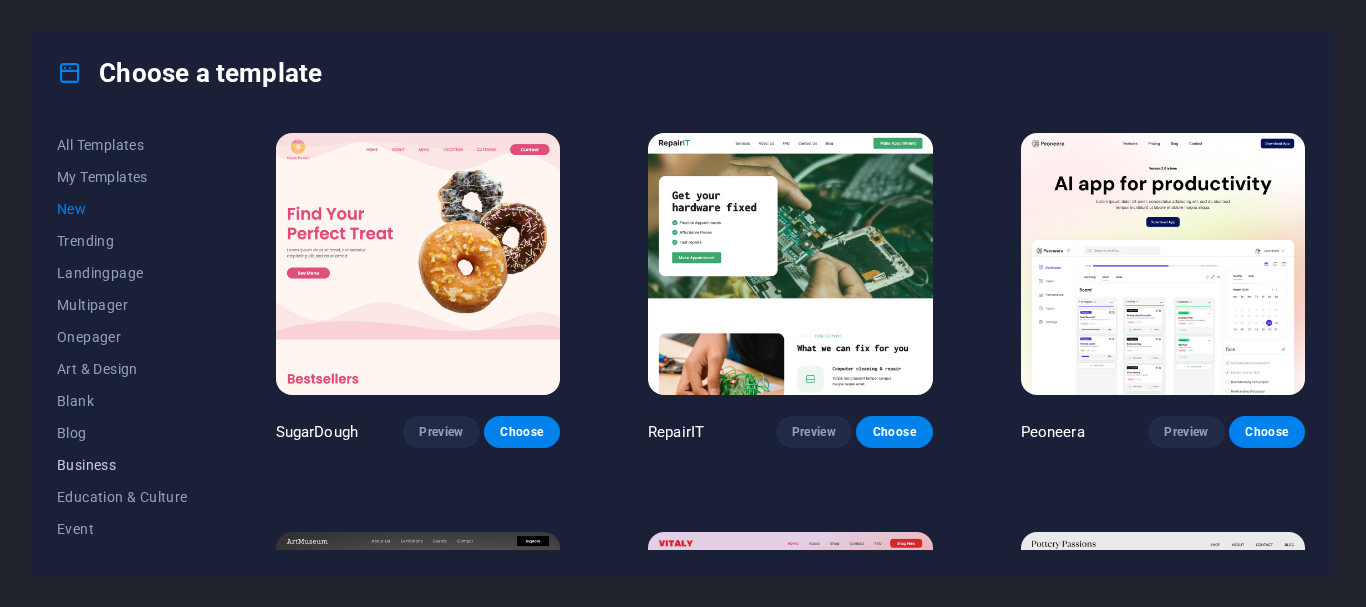click on "Business" at bounding box center (122, 465) 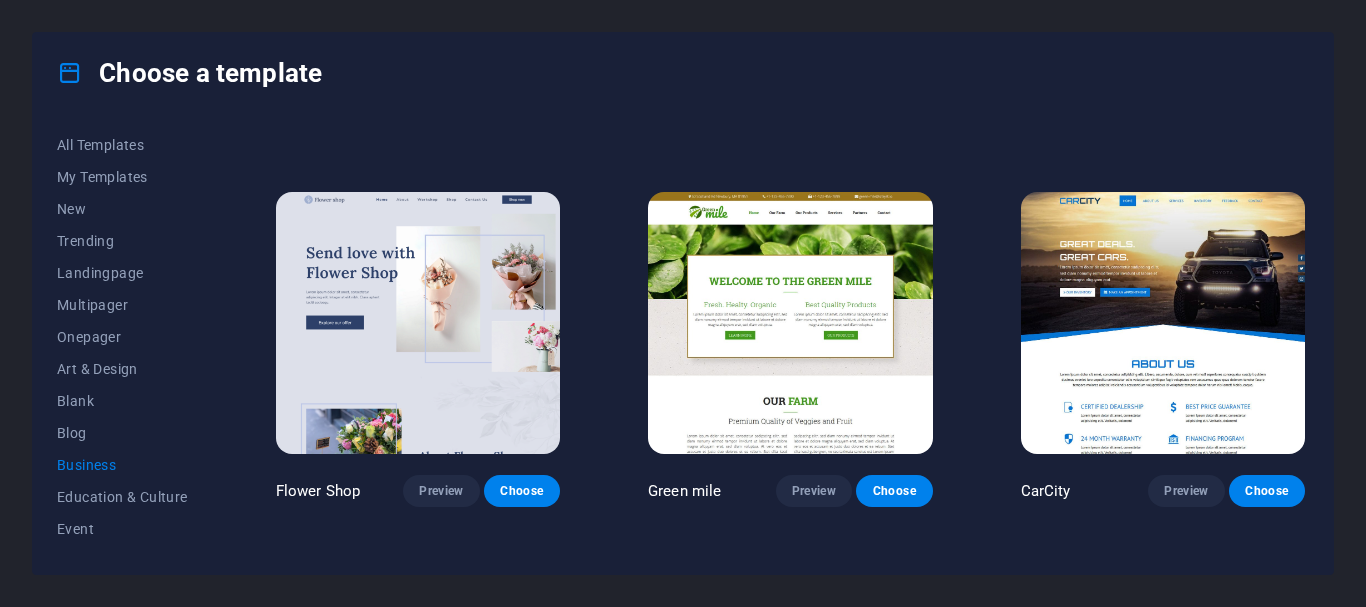 scroll, scrollTop: 369, scrollLeft: 0, axis: vertical 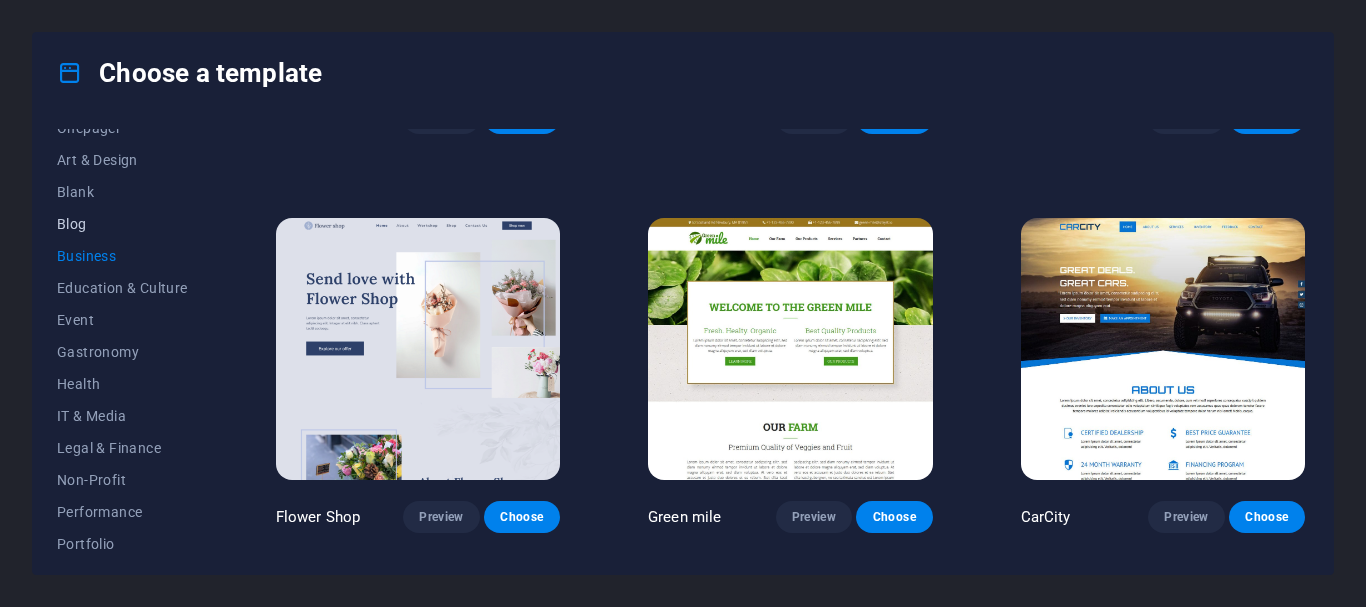 click on "Blog" at bounding box center [122, 224] 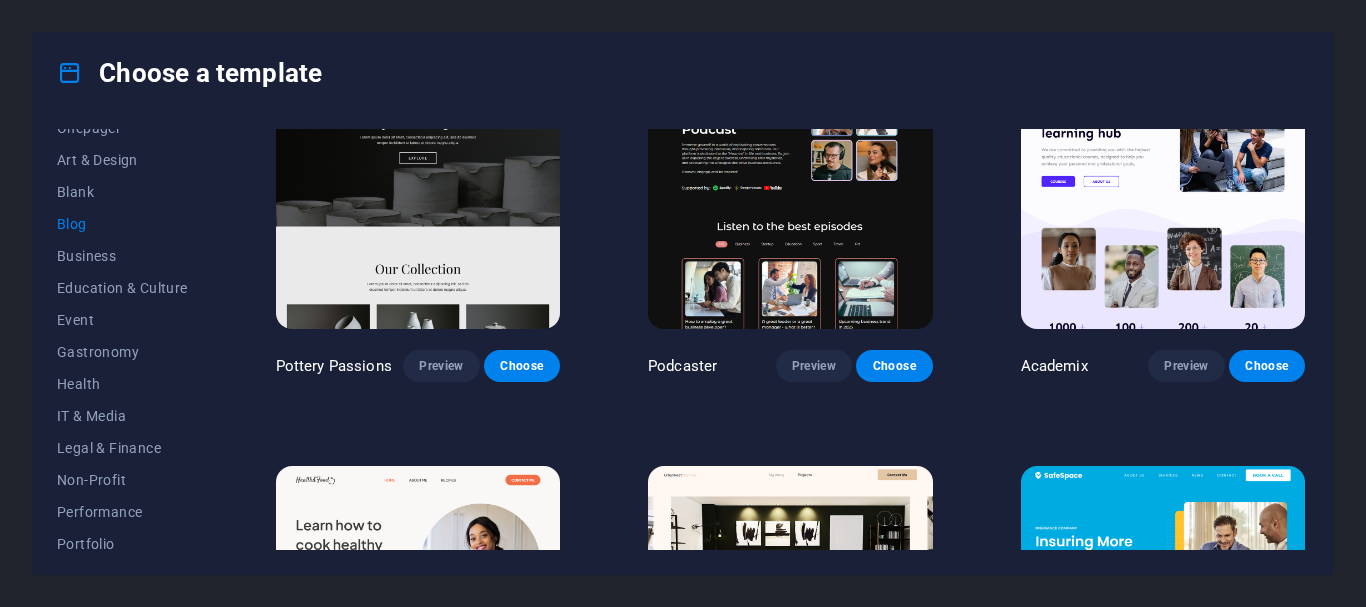 scroll, scrollTop: 711, scrollLeft: 0, axis: vertical 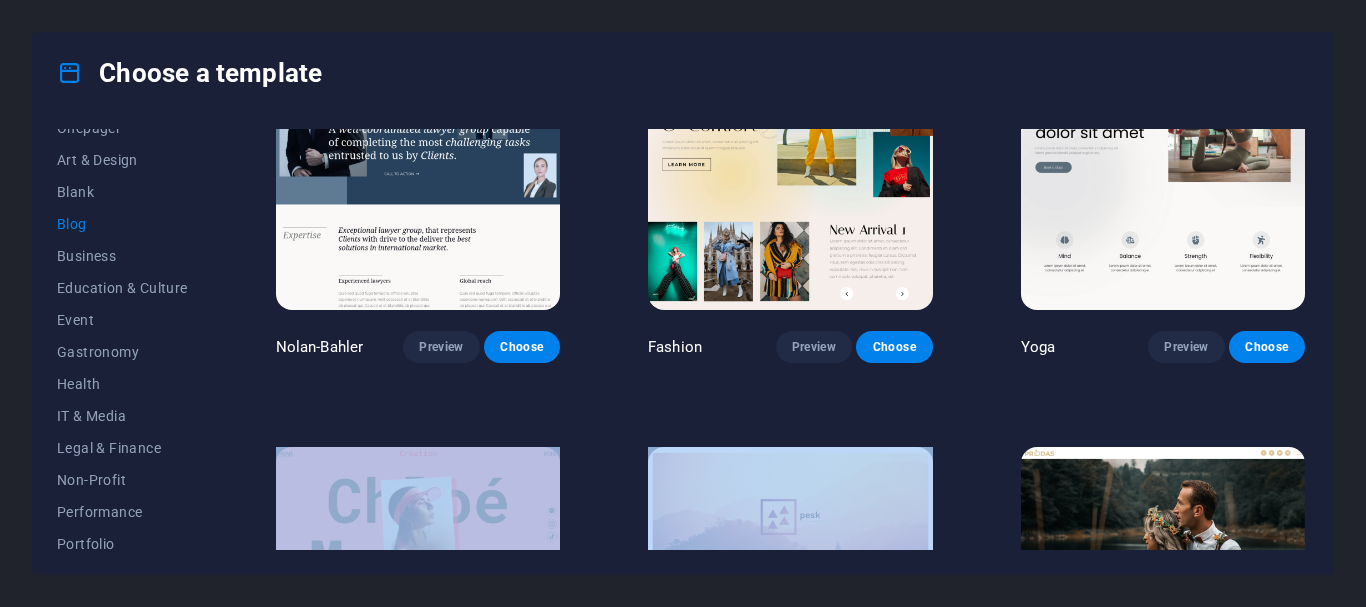 click on "All Templates My Templates New Trending Landingpage Multipager Onepager Art & Design Blank Blog Business Education & Culture Event Gastronomy Health IT & Media Legal & Finance Non-Profit Performance Portfolio Services Shop Sports & Beauty Trades Travel Wireframe RepairIT Preview Choose Peoneera Preview Choose Art Museum Preview Choose Pottery Passions Preview Choose Podcaster Preview Choose Academix Preview Choose Health & Food Preview Choose UrbanNest Interiors Preview Choose SafeSpace Preview Choose Estator Preview Choose Wanderlust Preview Choose WeSpa Preview Choose CoachLife Preview Choose Blogger Preview Choose TechUp Preview Choose Nolan-Bahler Preview Choose Fashion Preview Choose Yoga Preview Choose Création Preview Choose Pesk Preview Choose Priodas Preview Choose Evergreen Preview Choose Ashop Preview Choose Opus Preview Choose Jane Preview Choose" at bounding box center [683, 343] 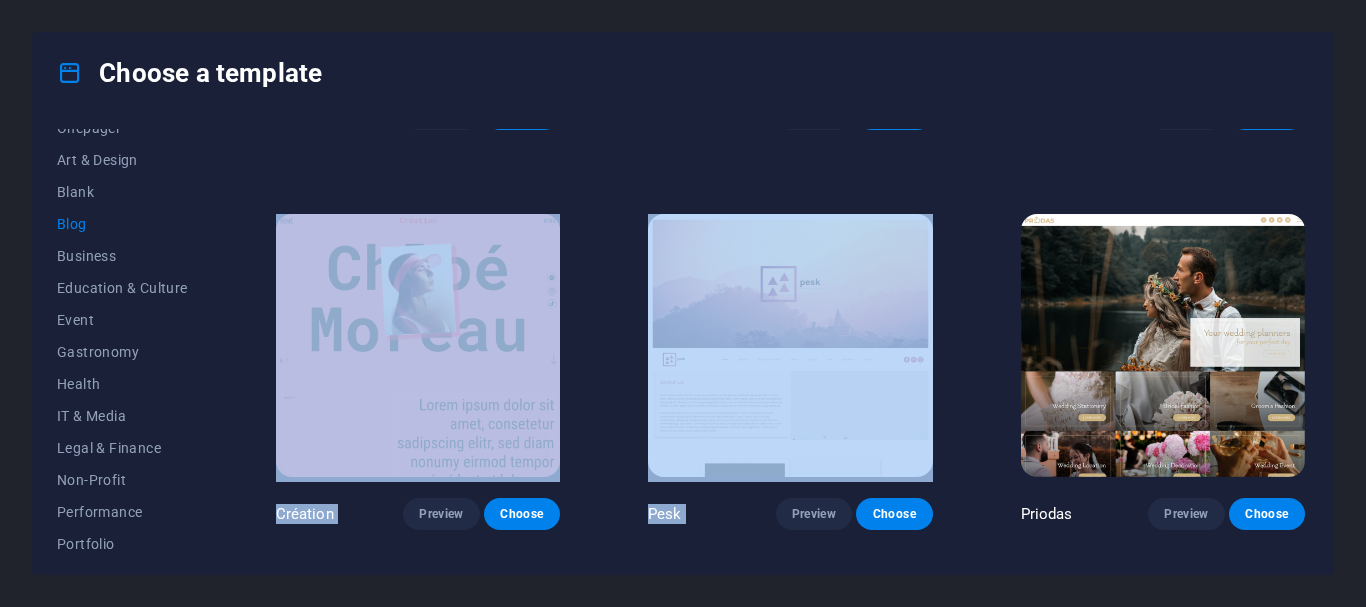 scroll, scrollTop: 2337, scrollLeft: 0, axis: vertical 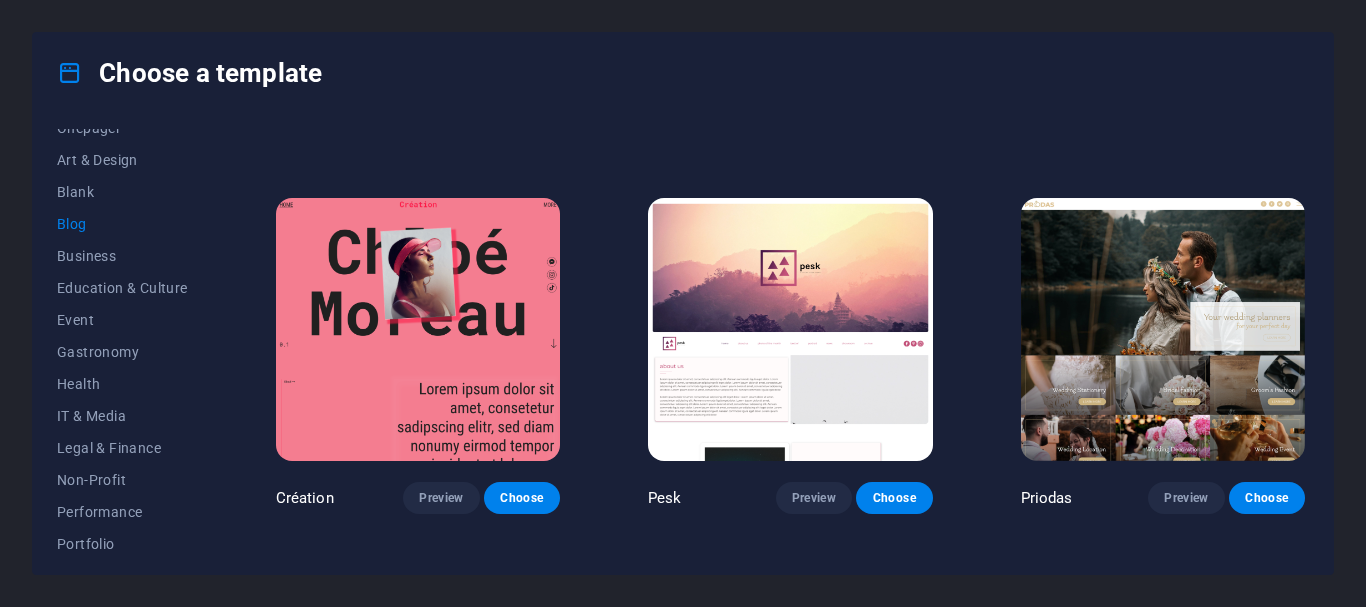 click on "All Templates My Templates New Trending Landingpage Multipager Onepager Art & Design Blank Blog Business Education & Culture Event Gastronomy Health IT & Media Legal & Finance Non-Profit Performance Portfolio Services Shop Sports & Beauty Trades Travel Wireframe RepairIT Preview Choose Peoneera Preview Choose Art Museum Preview Choose Pottery Passions Preview Choose Podcaster Preview Choose Academix Preview Choose Health & Food Preview Choose UrbanNest Interiors Preview Choose SafeSpace Preview Choose Estator Preview Choose Wanderlust Preview Choose WeSpa Preview Choose CoachLife Preview Choose Blogger Preview Choose TechUp Preview Choose Nolan-Bahler Preview Choose Fashion Preview Choose Yoga Preview Choose Création Preview Choose Pesk Preview Choose Priodas Preview Choose Evergreen Preview Choose Ashop Preview Choose Opus Preview Choose Jane Preview Choose" at bounding box center [683, 343] 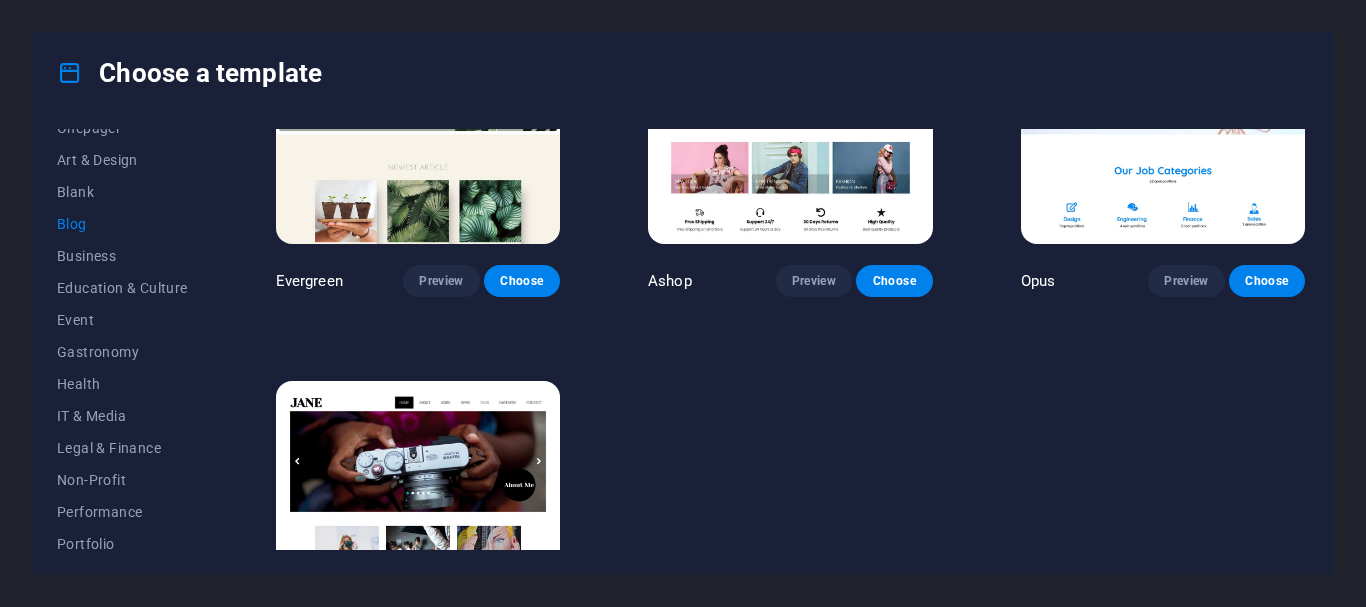 scroll, scrollTop: 3078, scrollLeft: 0, axis: vertical 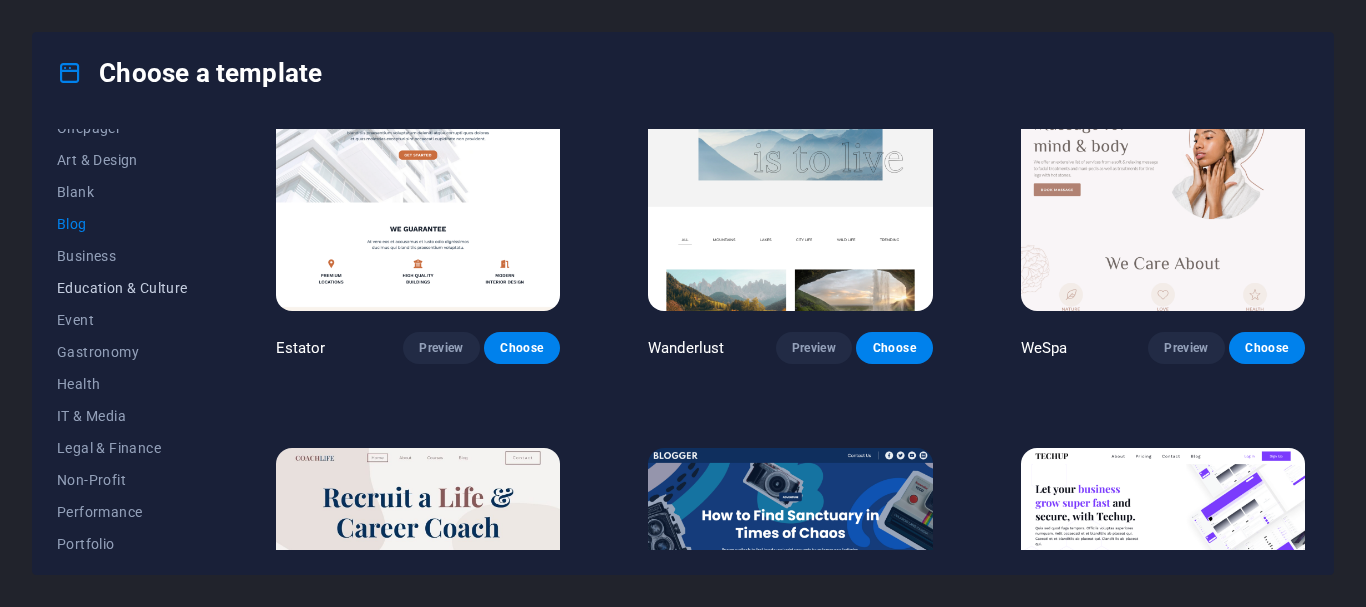 click on "Education & Culture" at bounding box center [122, 288] 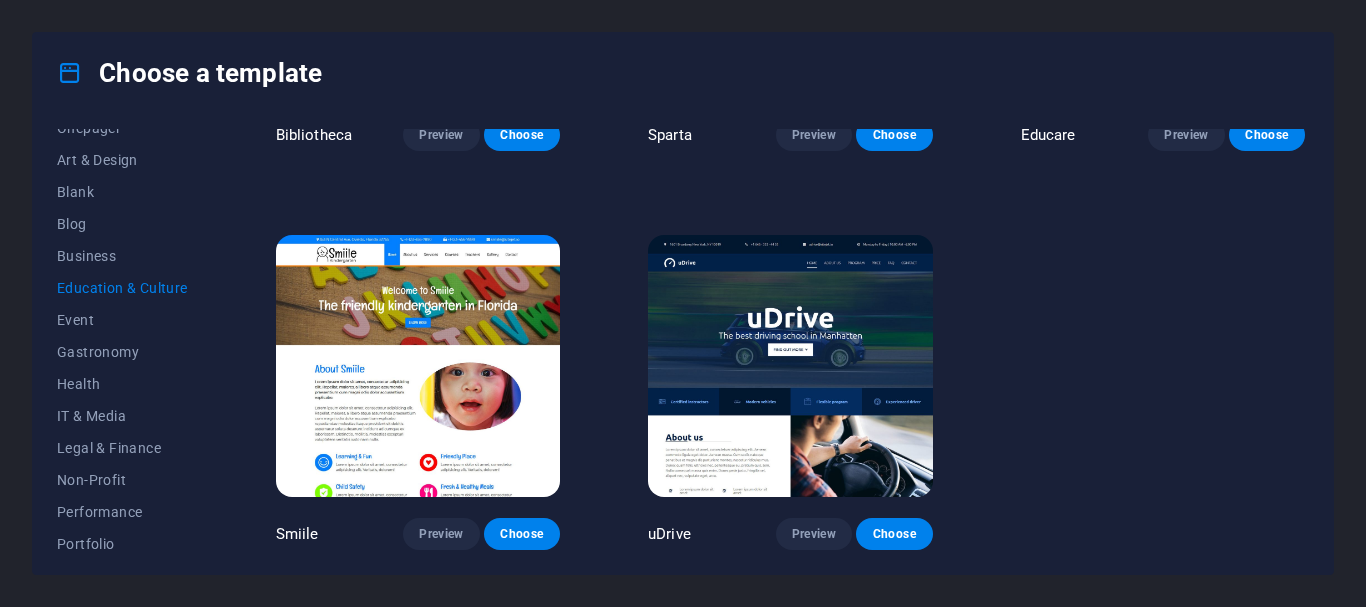 scroll, scrollTop: 689, scrollLeft: 0, axis: vertical 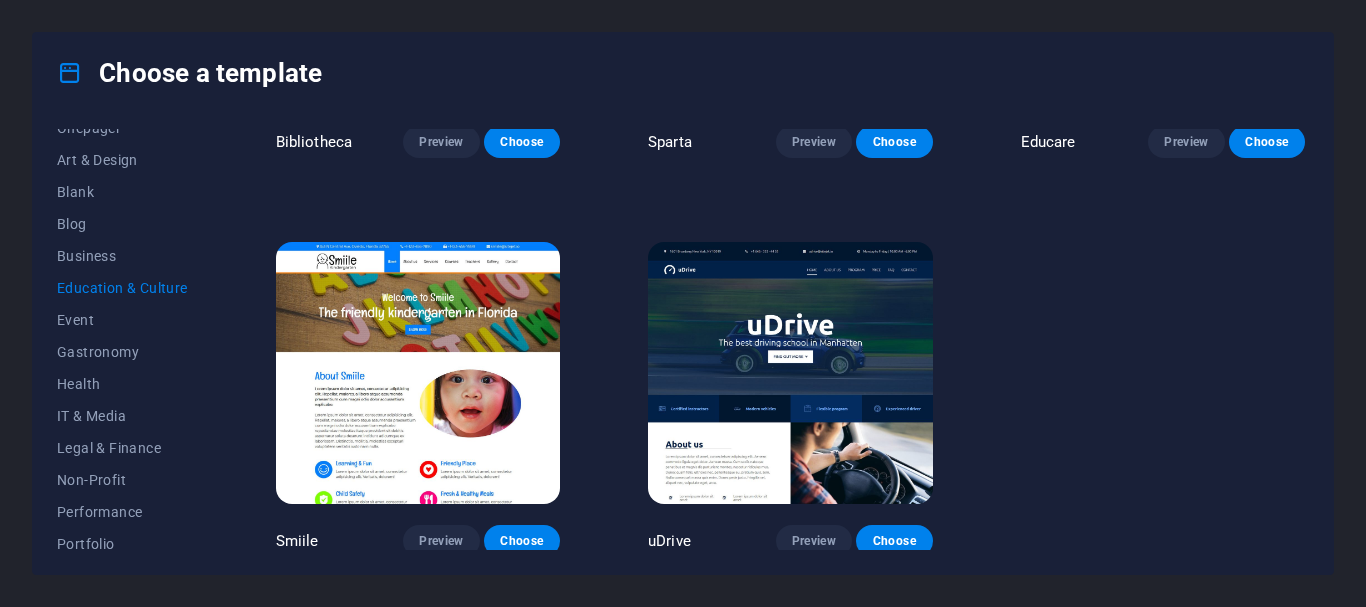 click at bounding box center [418, 373] 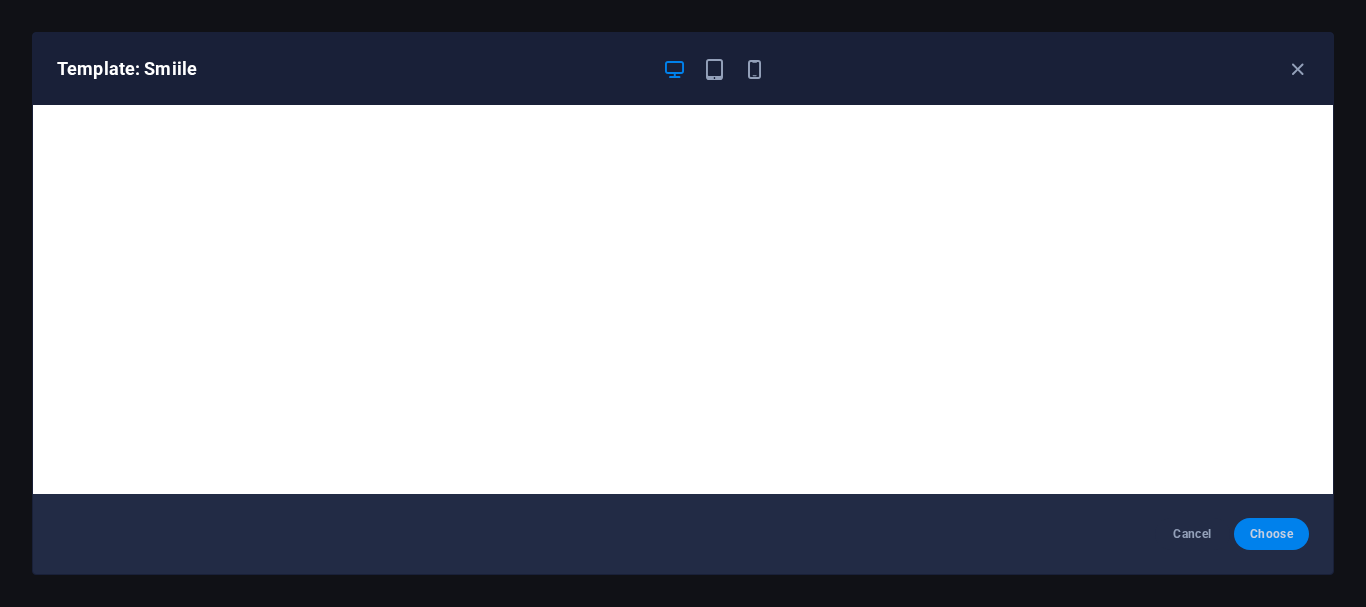 click on "Choose" at bounding box center (1271, 534) 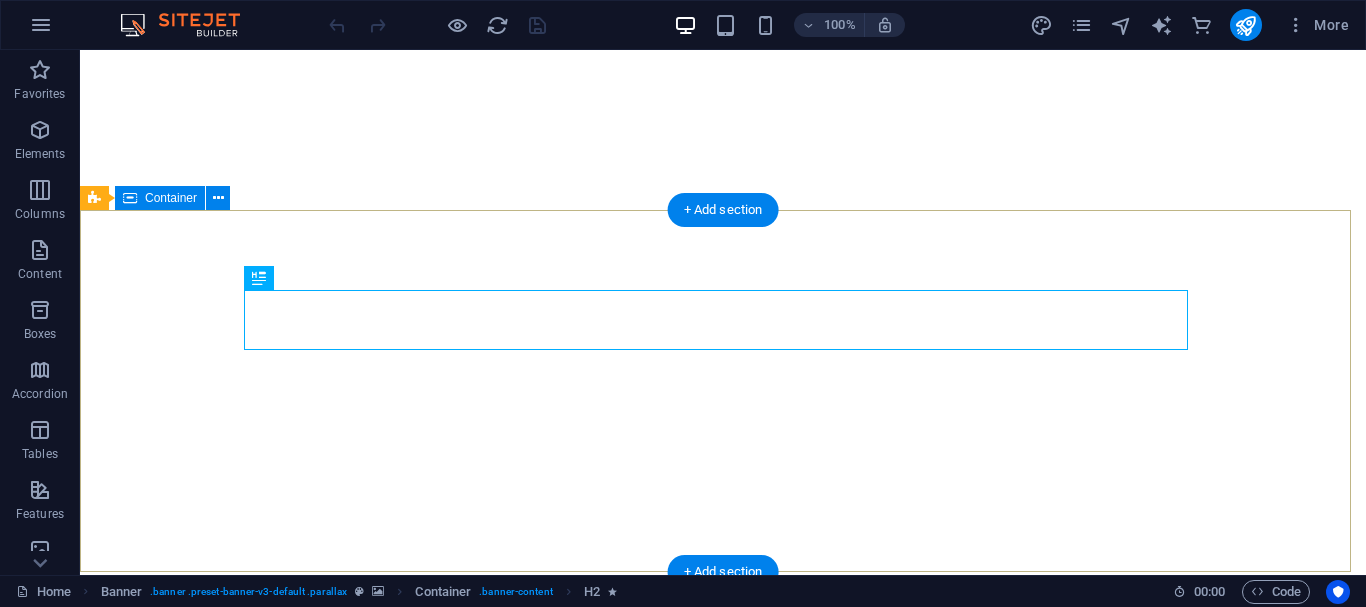 scroll, scrollTop: 0, scrollLeft: 0, axis: both 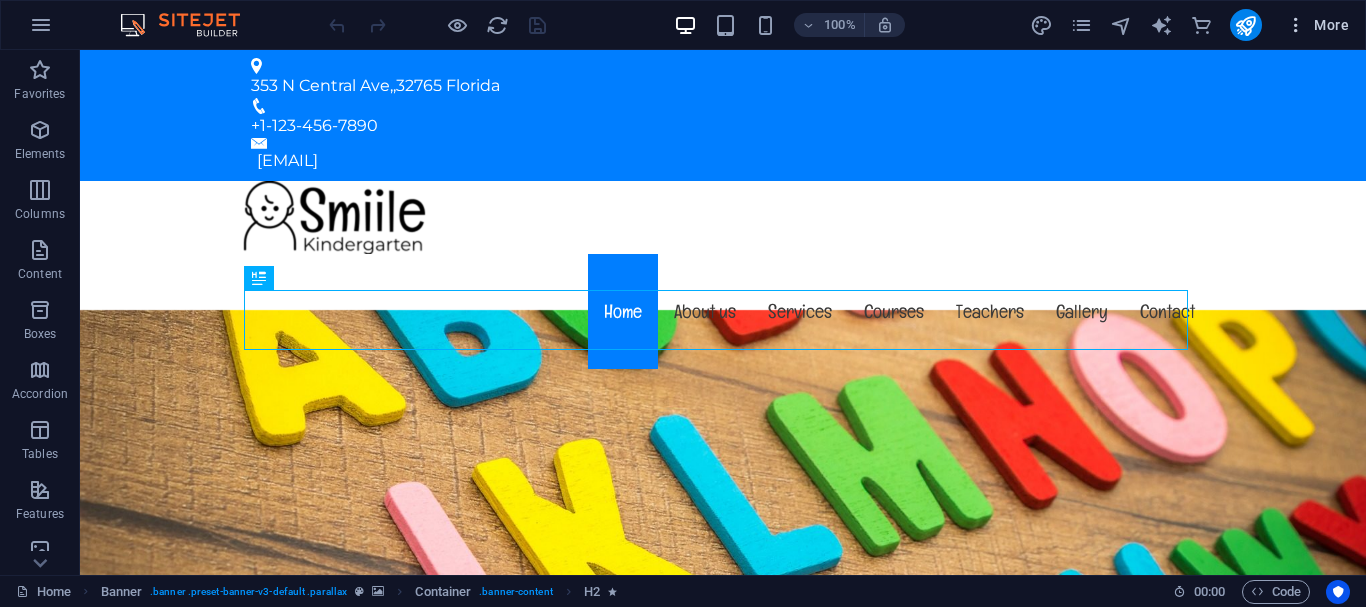 click at bounding box center [1296, 25] 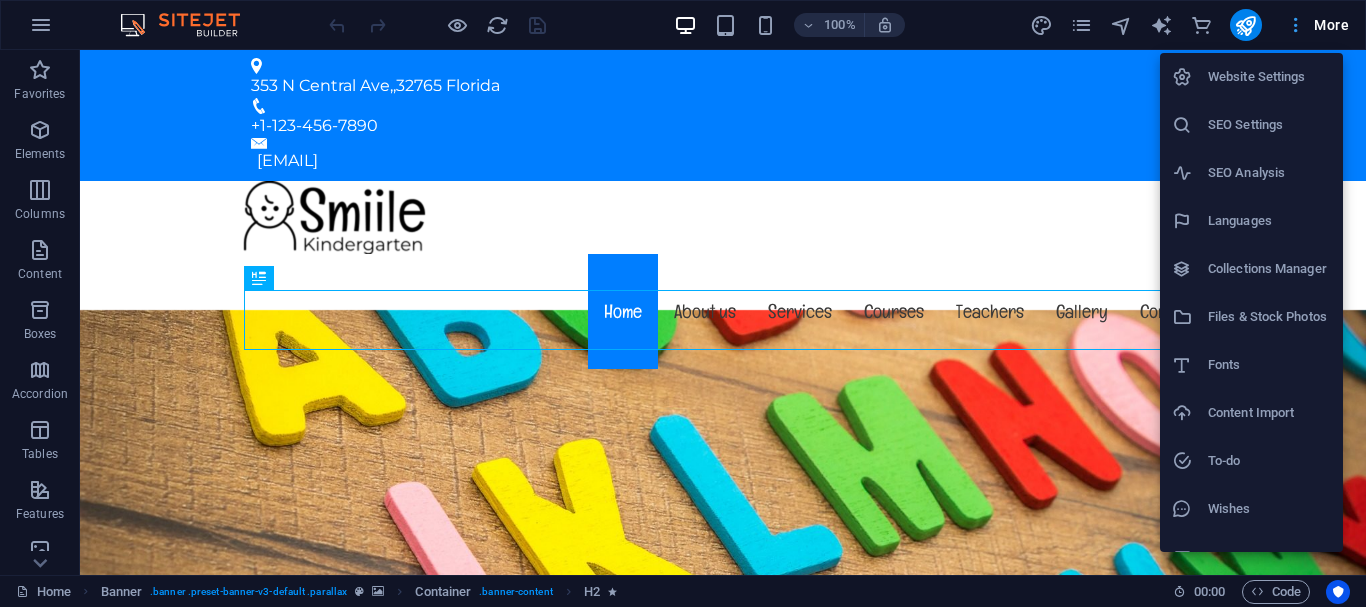 click at bounding box center (683, 303) 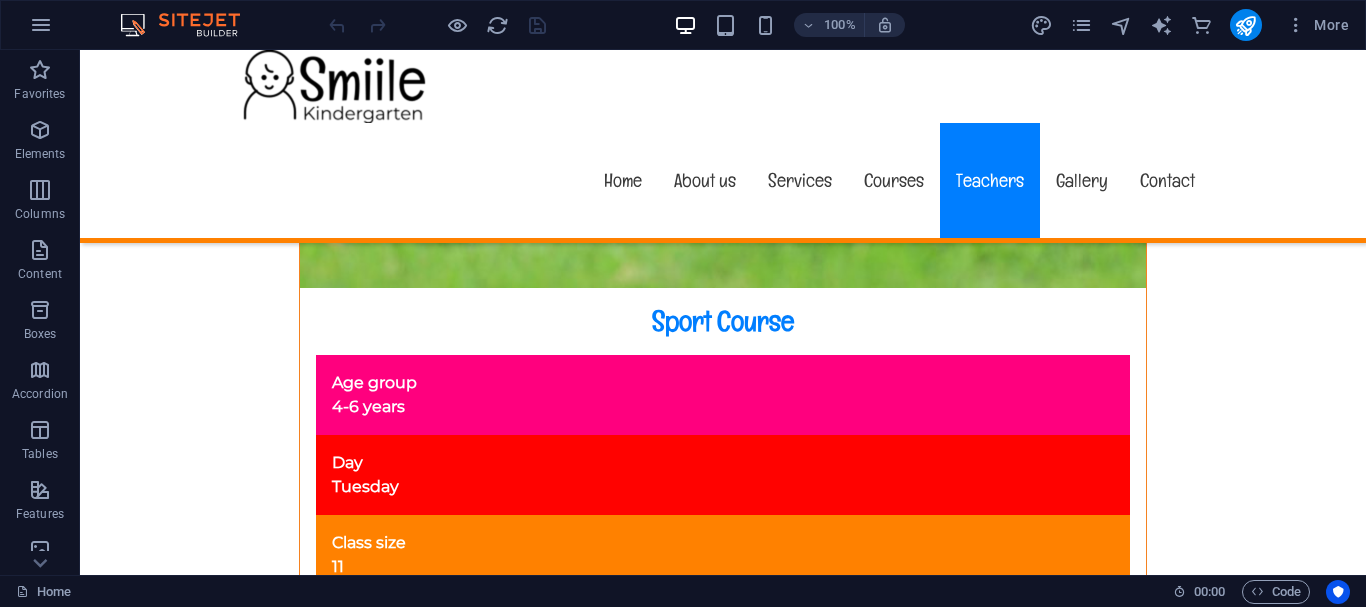 scroll, scrollTop: 14224, scrollLeft: 0, axis: vertical 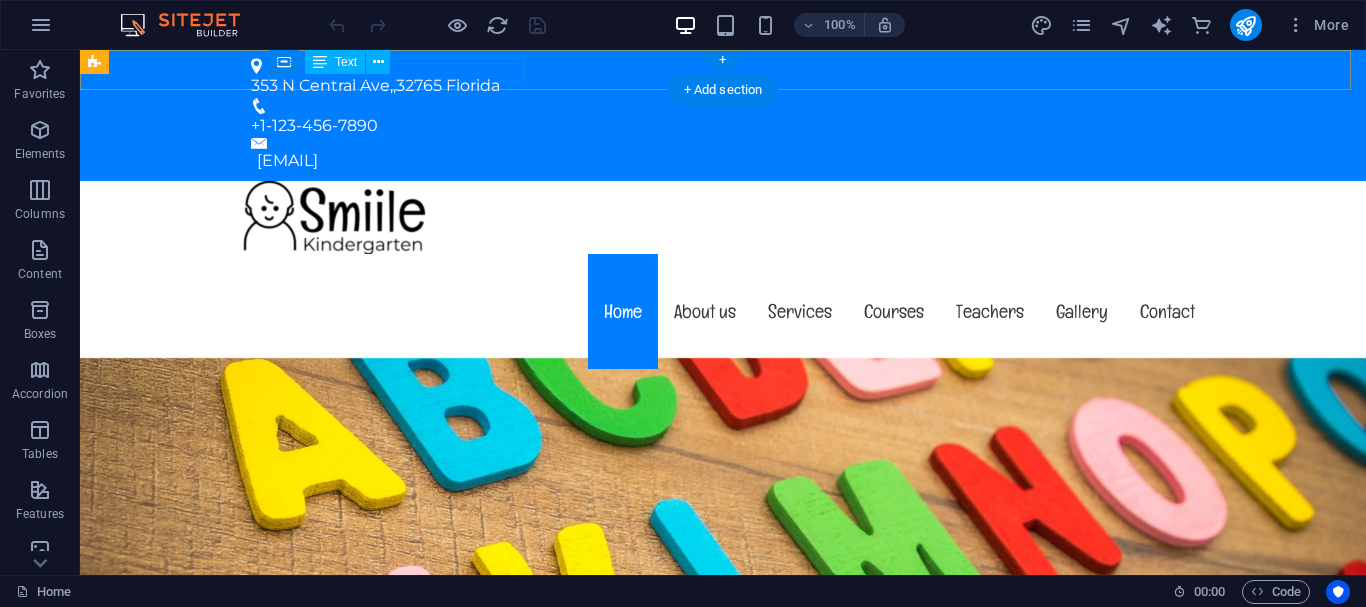 click on "[NUMBER] [STREET], ,  [ZIP]   [STATE]" at bounding box center (715, 86) 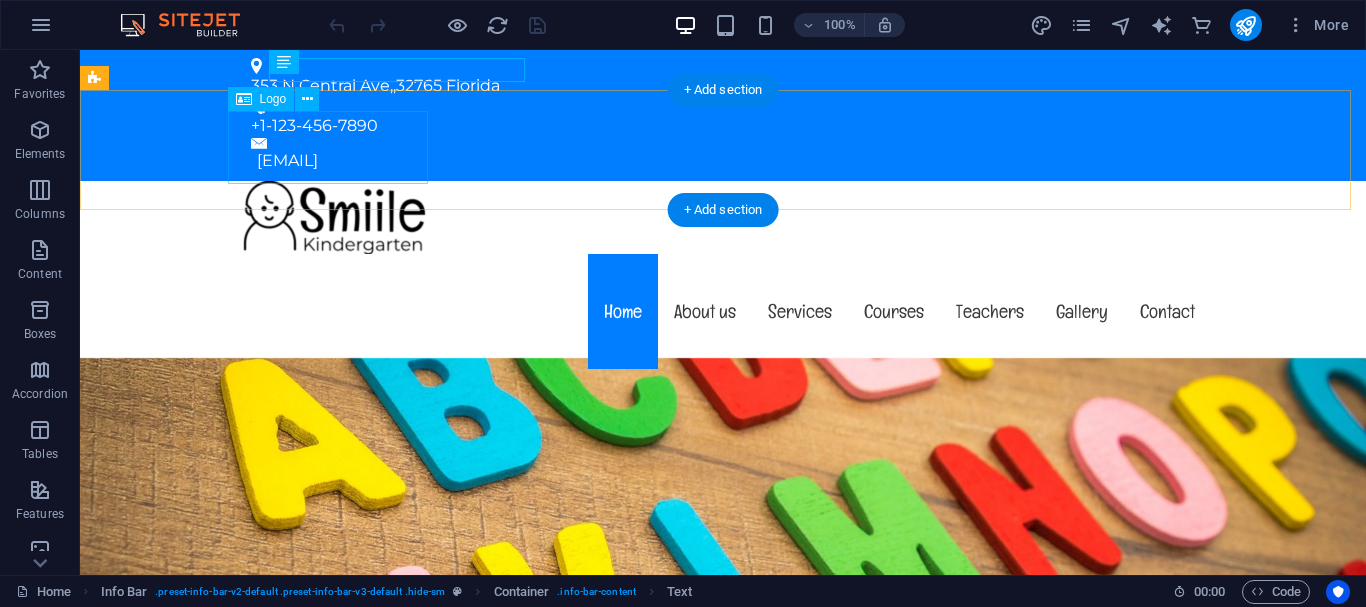 click at bounding box center (723, 217) 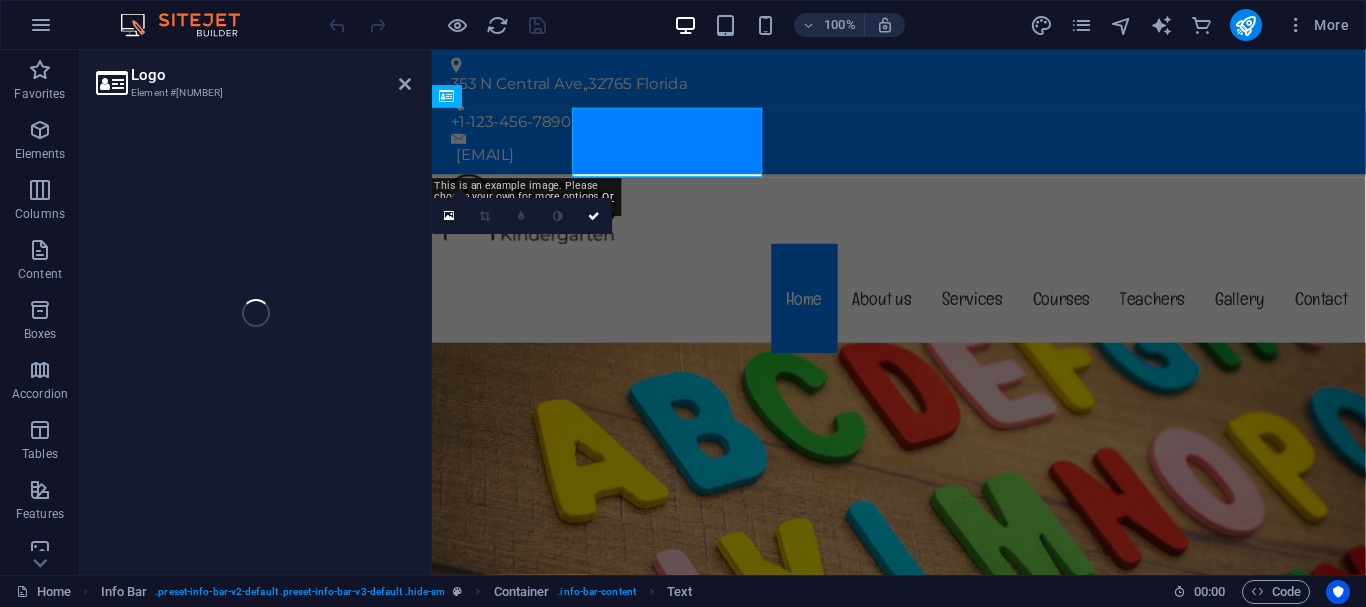 select on "px" 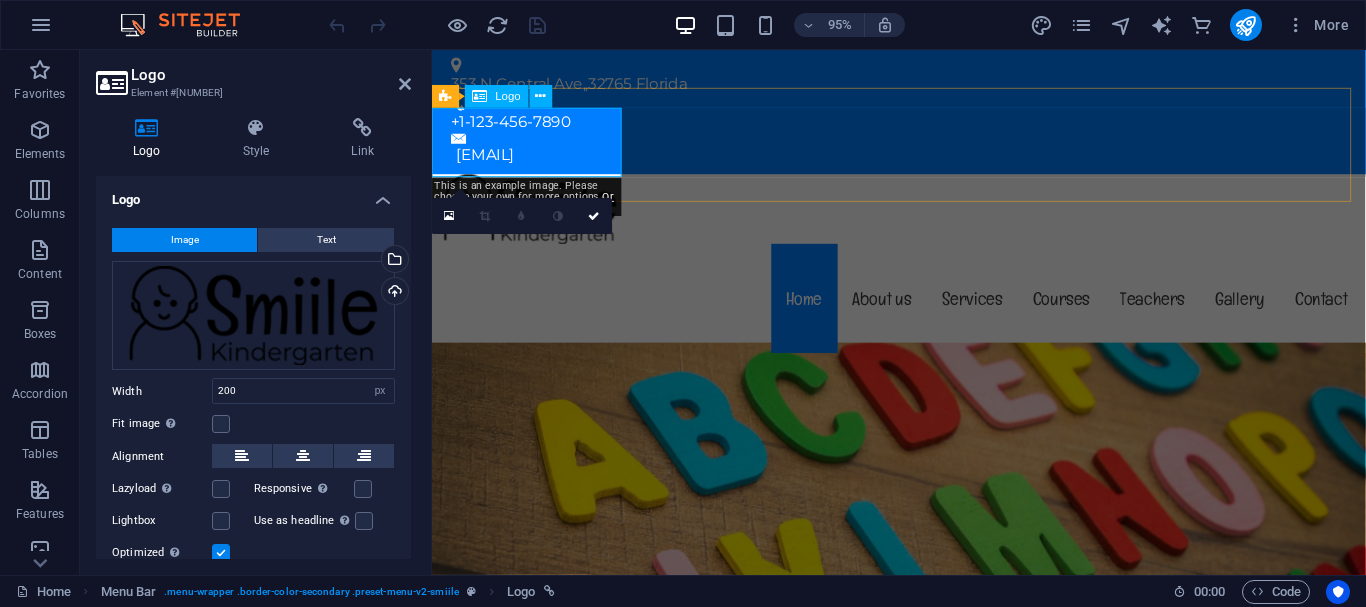 click at bounding box center [924, 217] 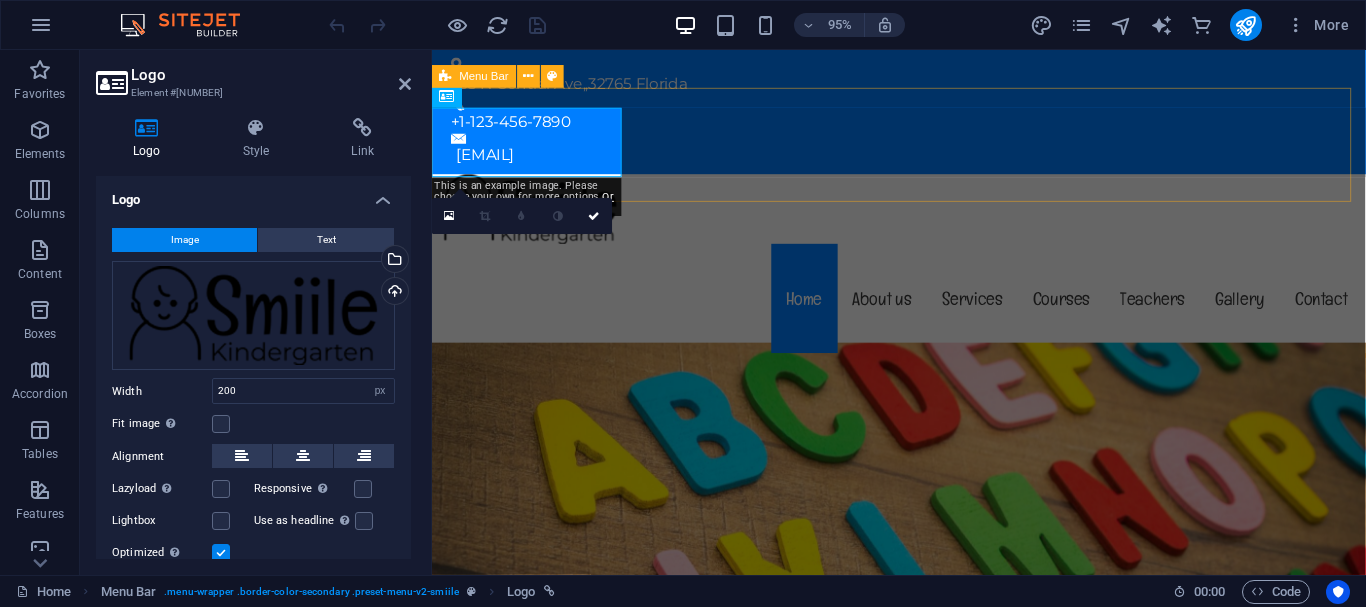 click on "Menu Home About us Services Courses Teachers Gallery Contact" at bounding box center (923, 277) 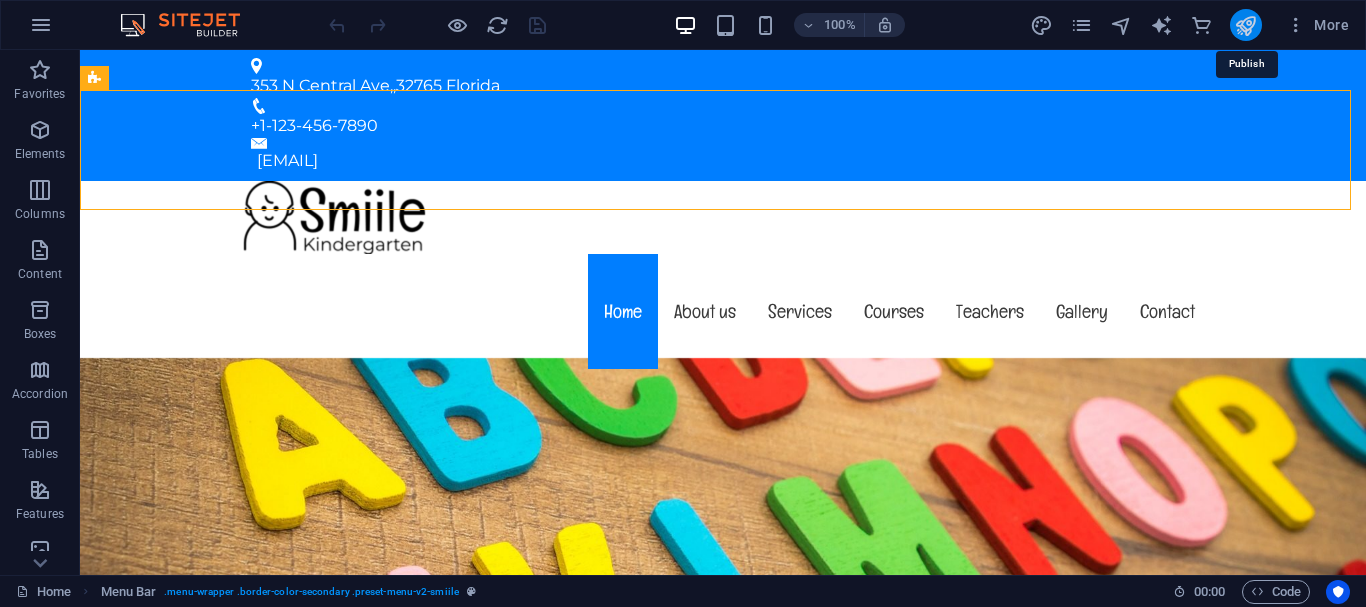 click at bounding box center [1245, 25] 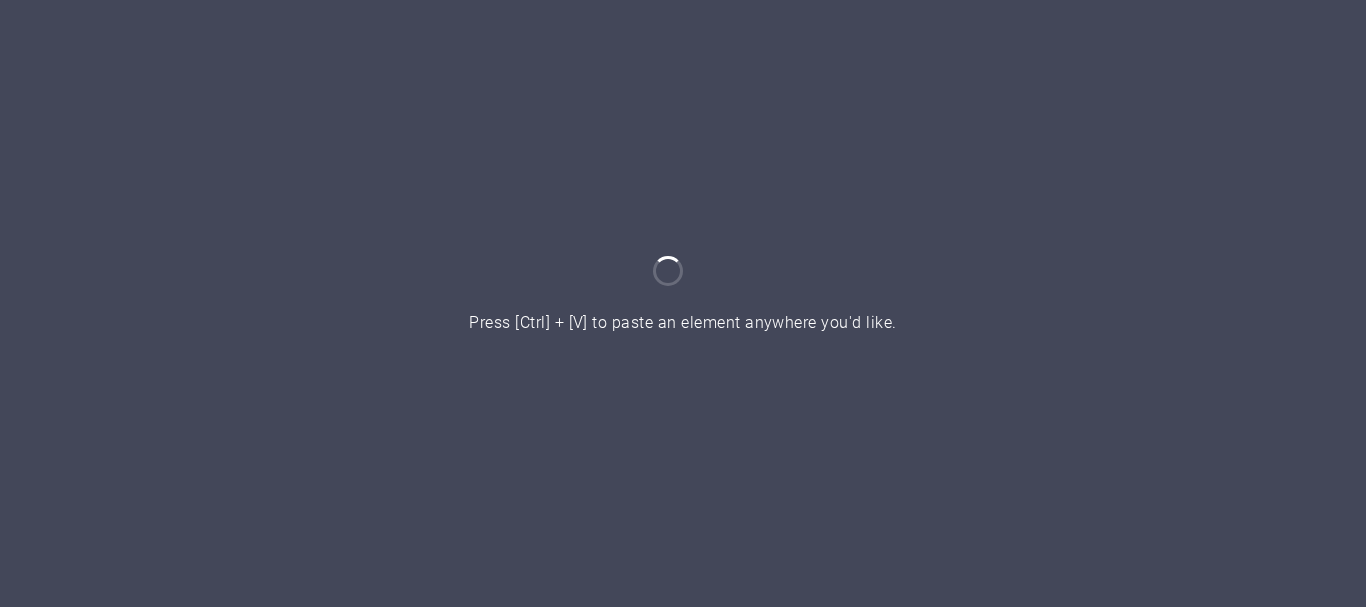 scroll, scrollTop: 0, scrollLeft: 0, axis: both 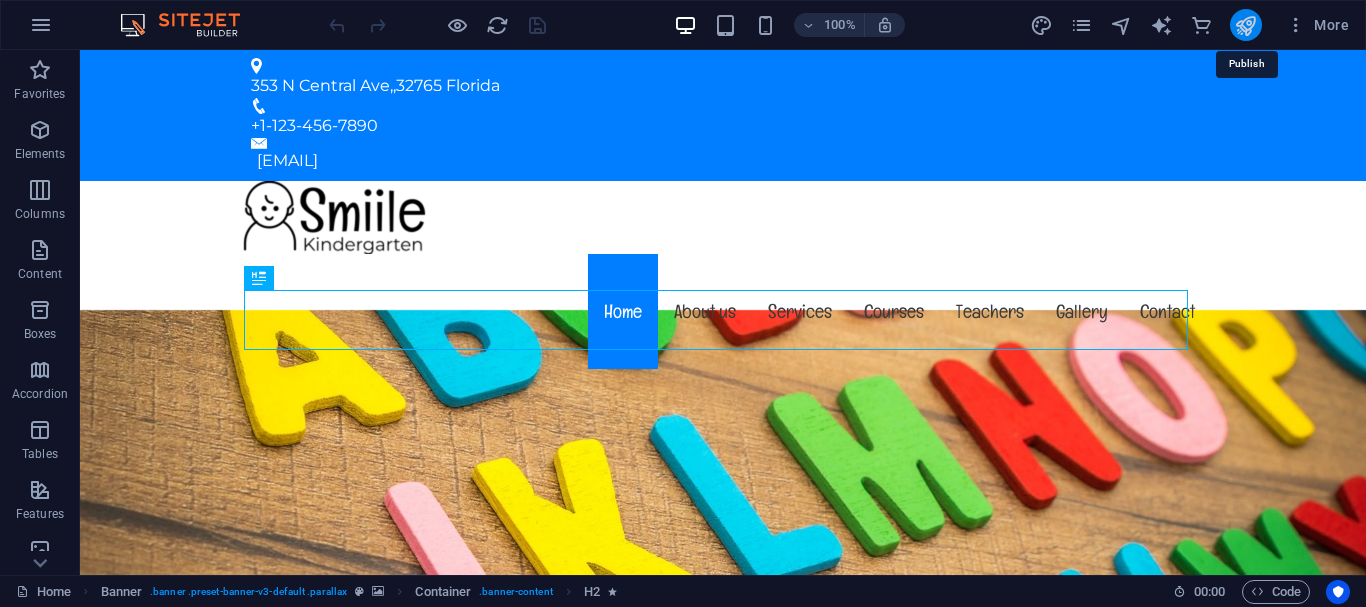 click at bounding box center (1245, 25) 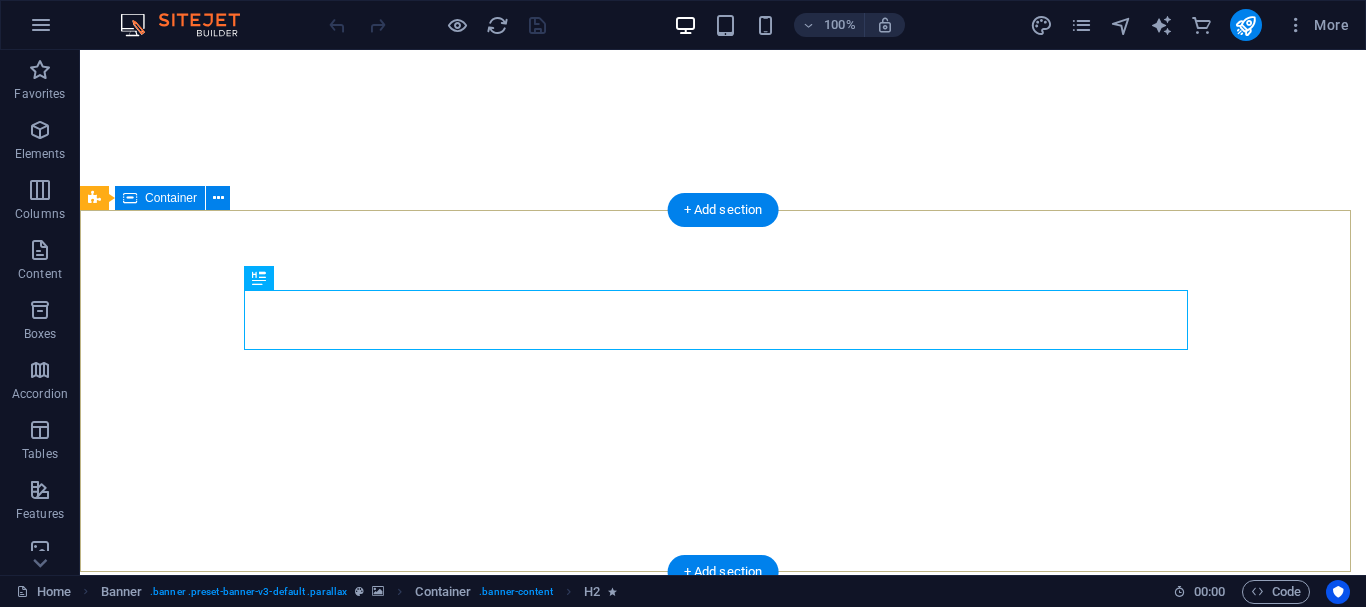 scroll, scrollTop: 0, scrollLeft: 0, axis: both 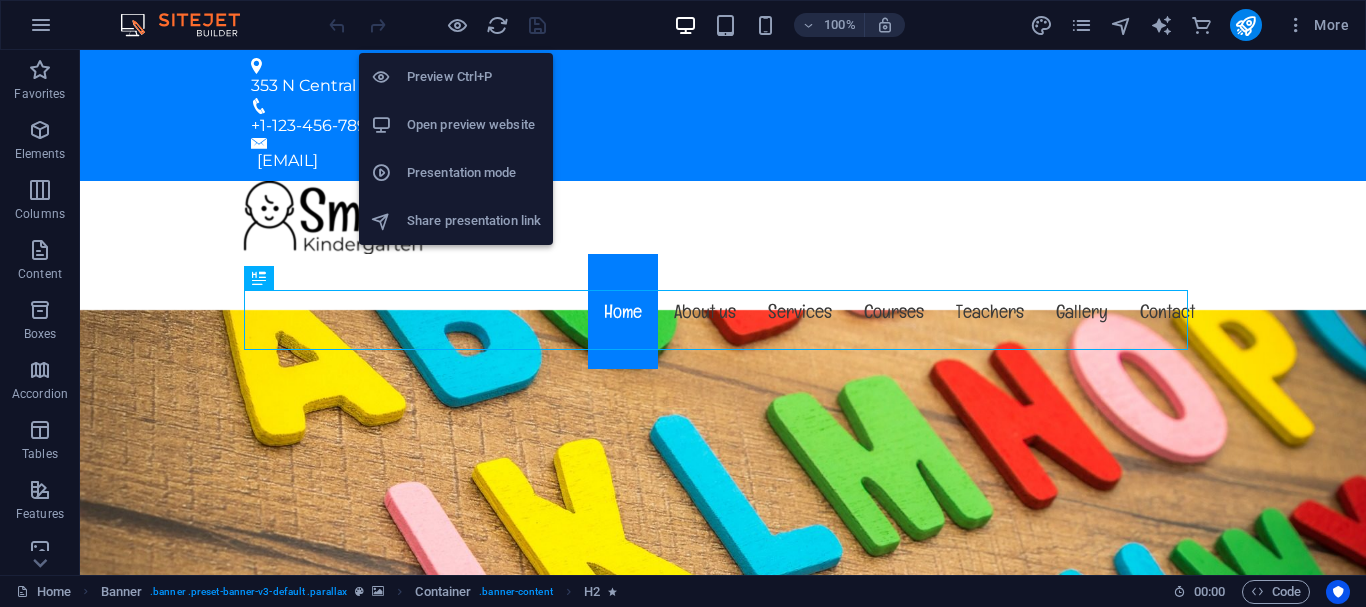 click on "Open preview website" at bounding box center [474, 125] 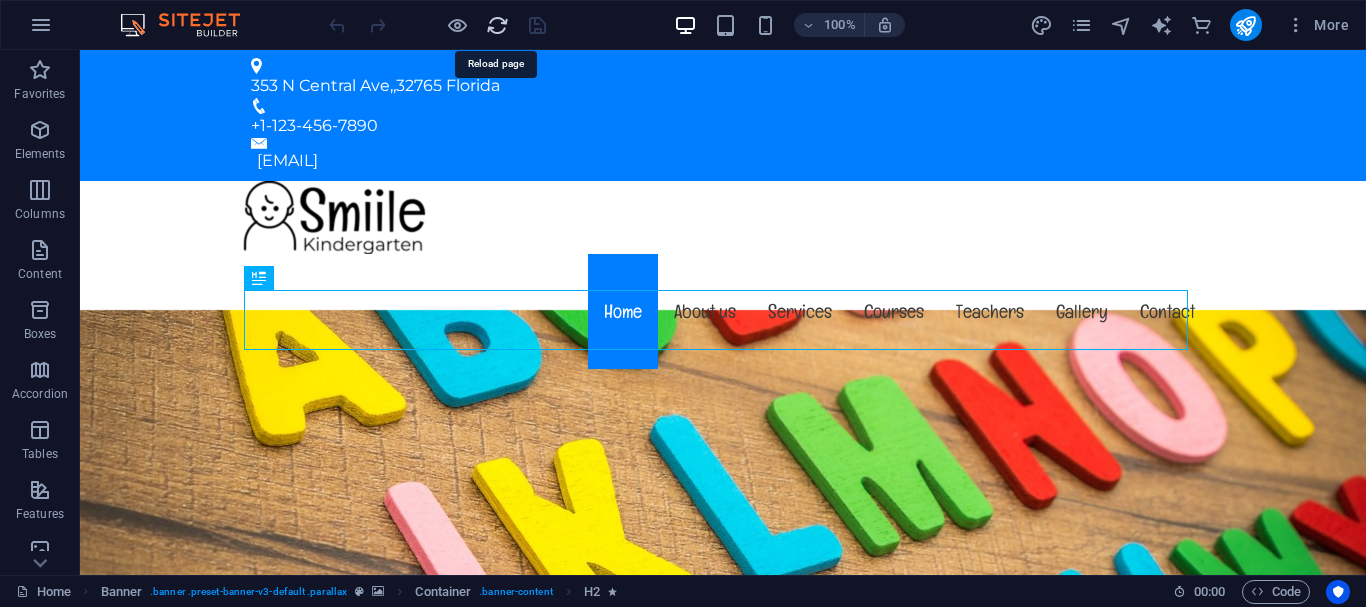 click at bounding box center (497, 25) 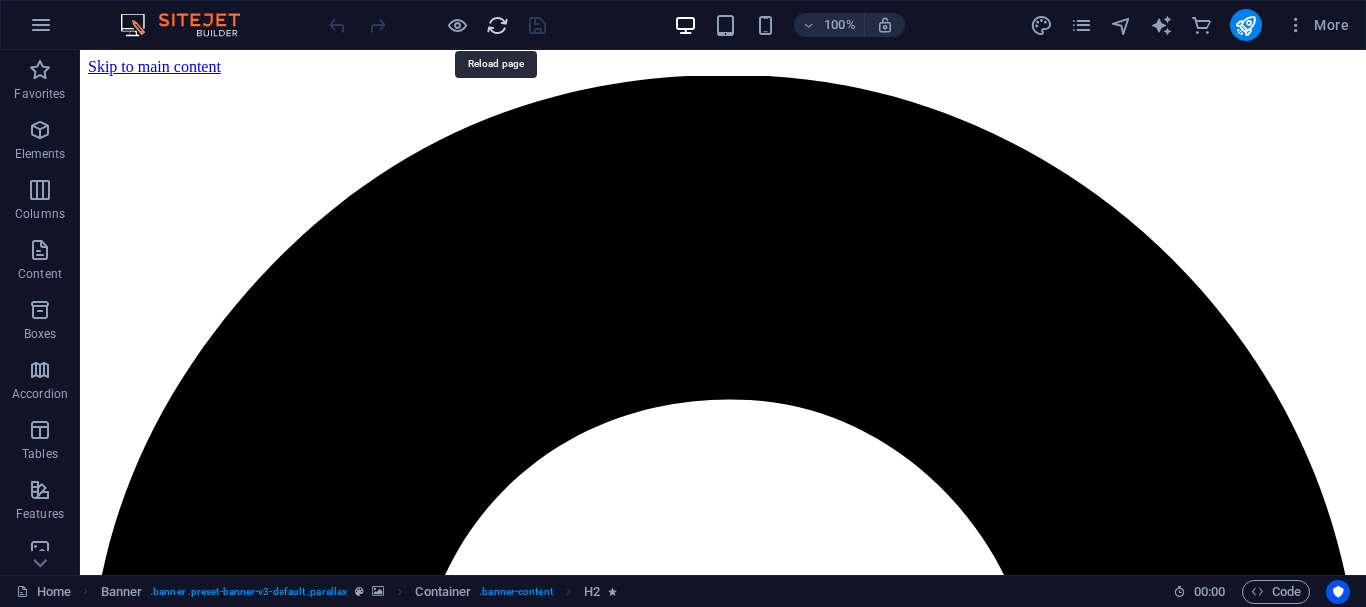 scroll, scrollTop: 0, scrollLeft: 0, axis: both 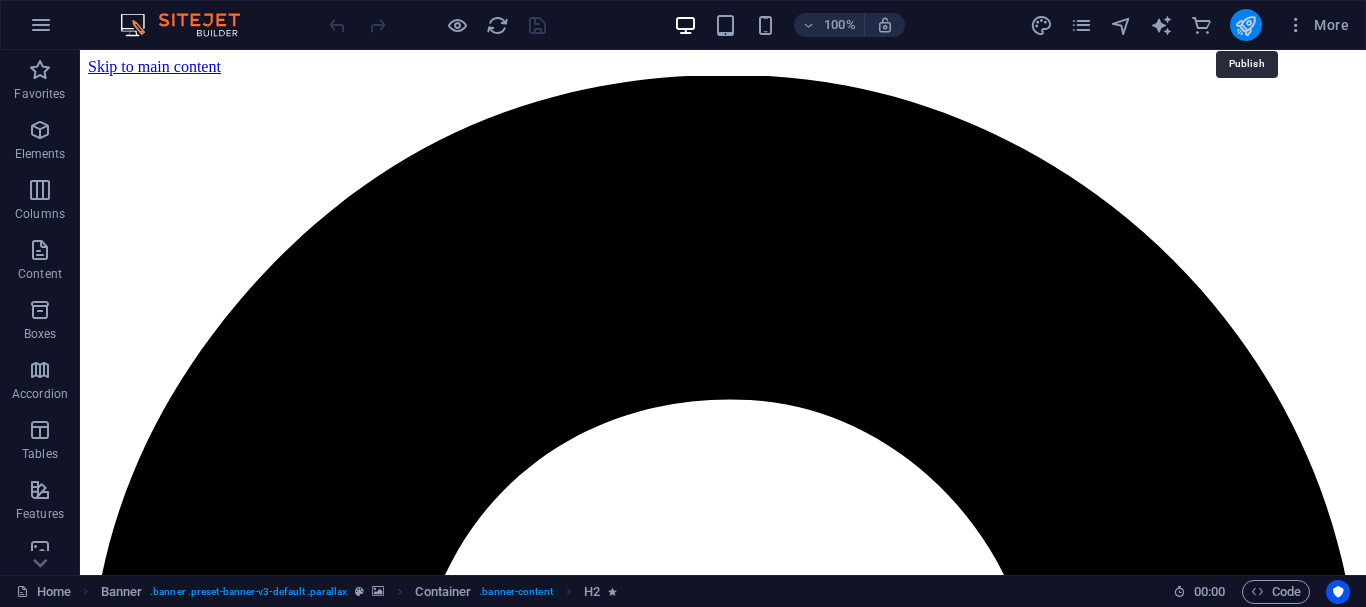 click at bounding box center (1245, 25) 